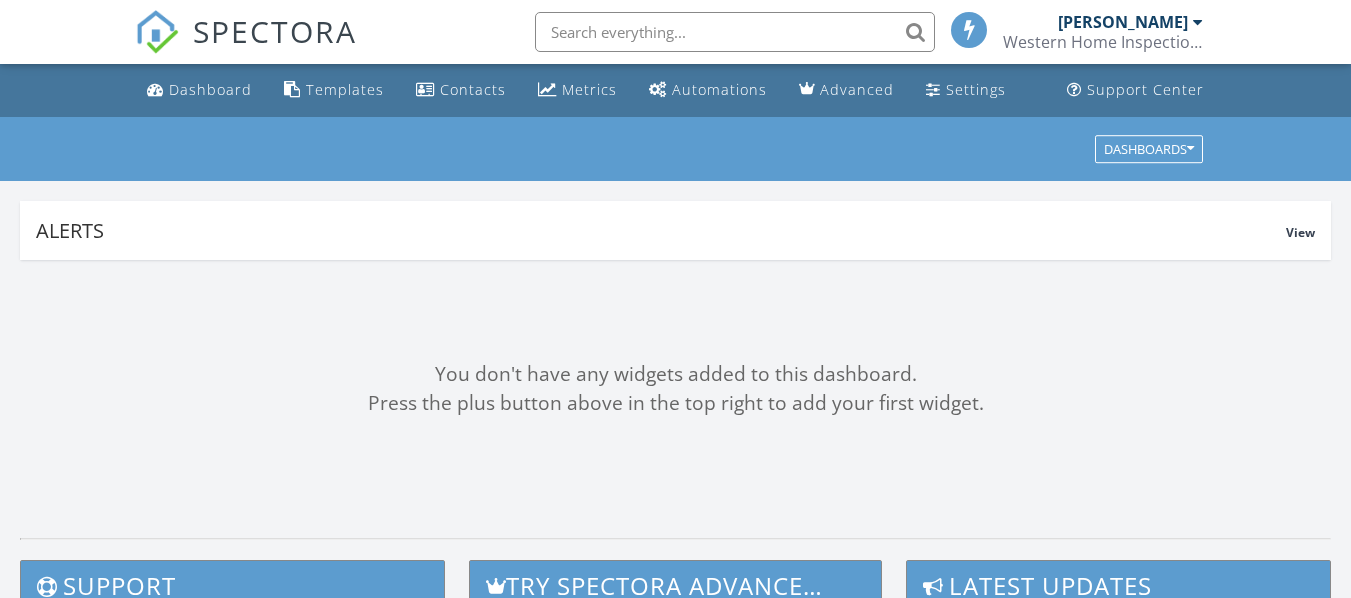 scroll, scrollTop: 0, scrollLeft: 0, axis: both 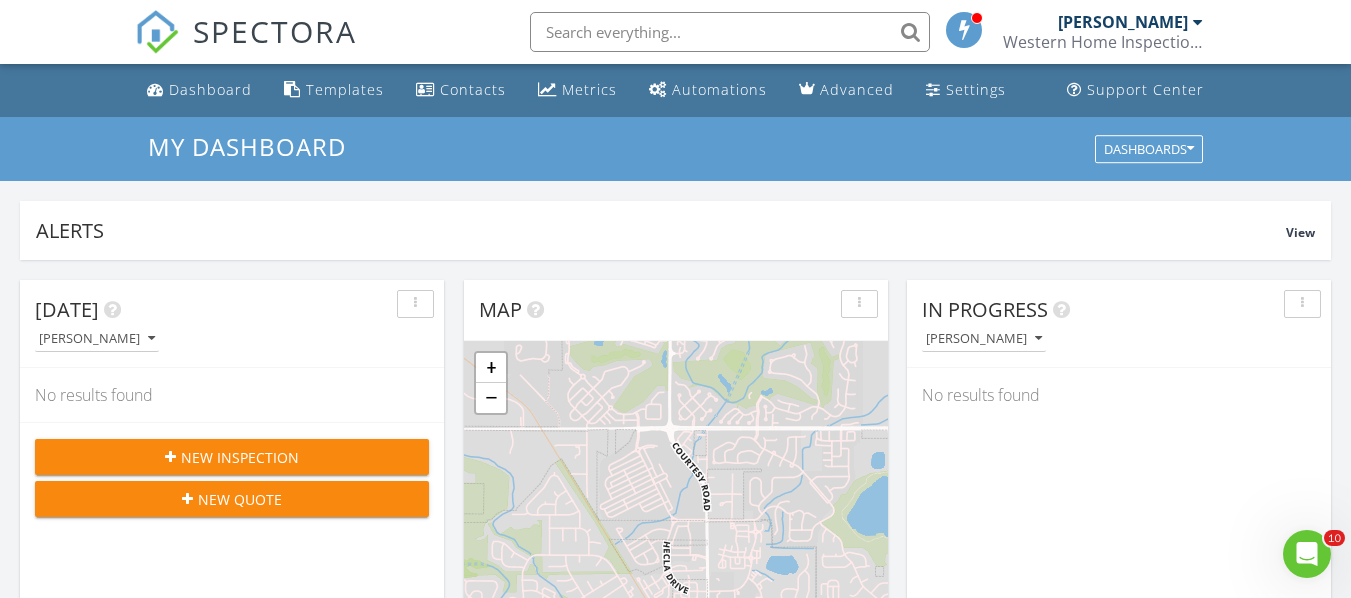 click on "My Dashboard" at bounding box center (675, 146) 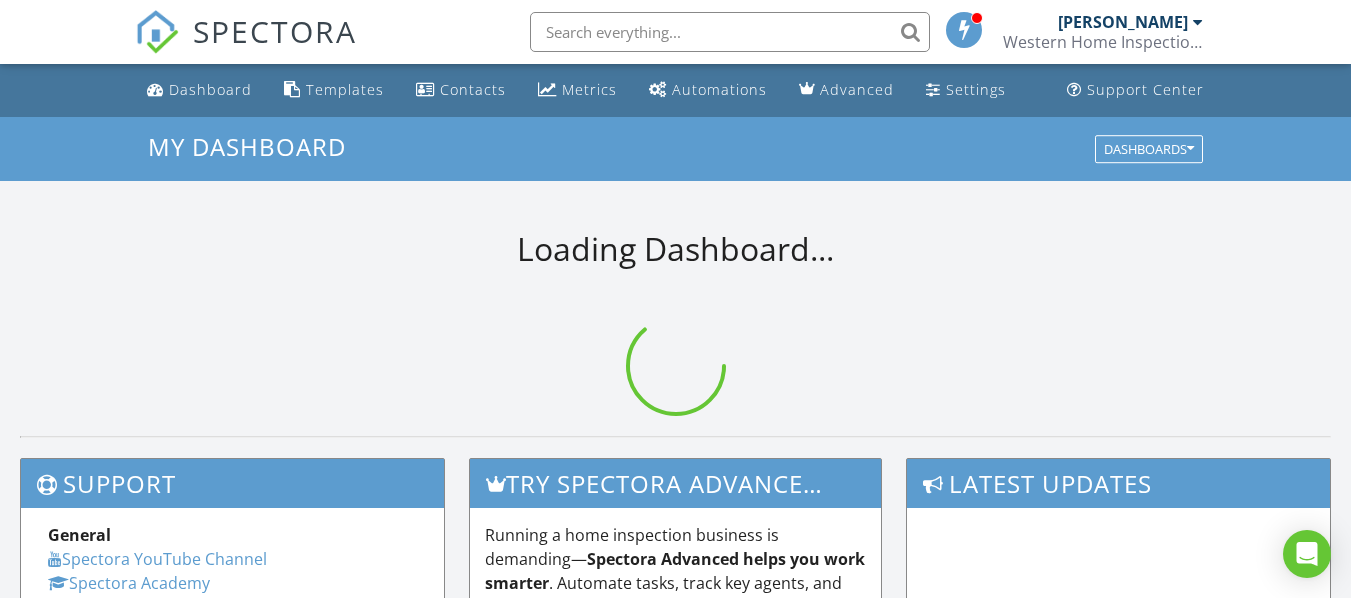 scroll, scrollTop: 0, scrollLeft: 0, axis: both 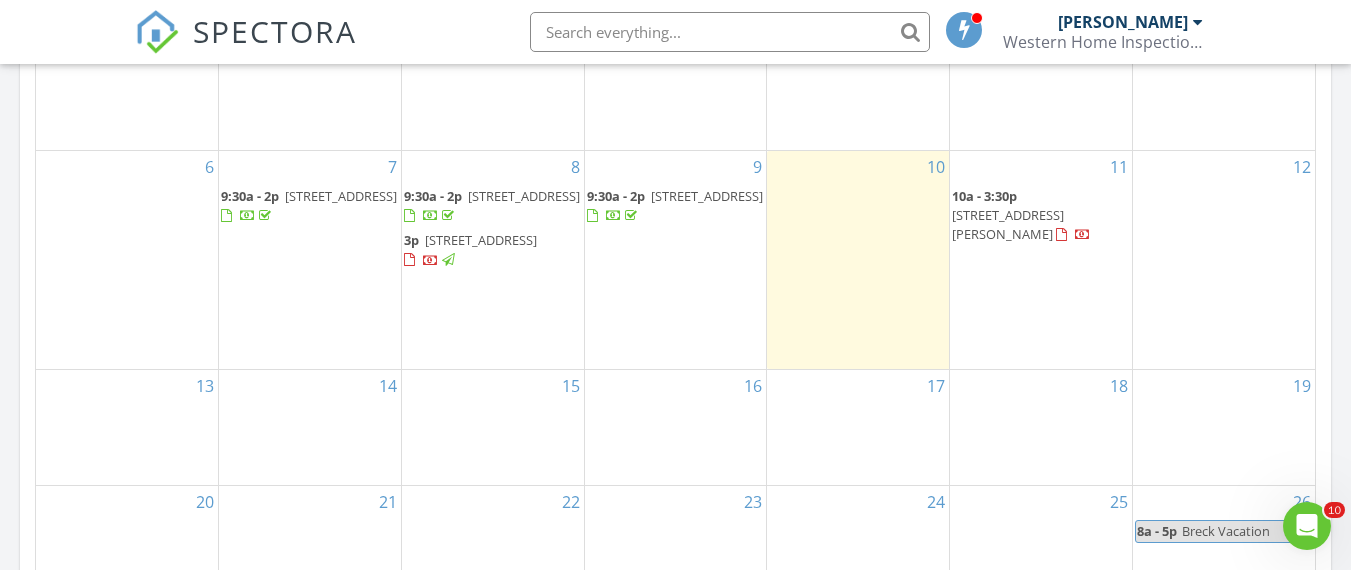 click on "9:30a - 2p
[STREET_ADDRESS]" at bounding box center (492, 205) 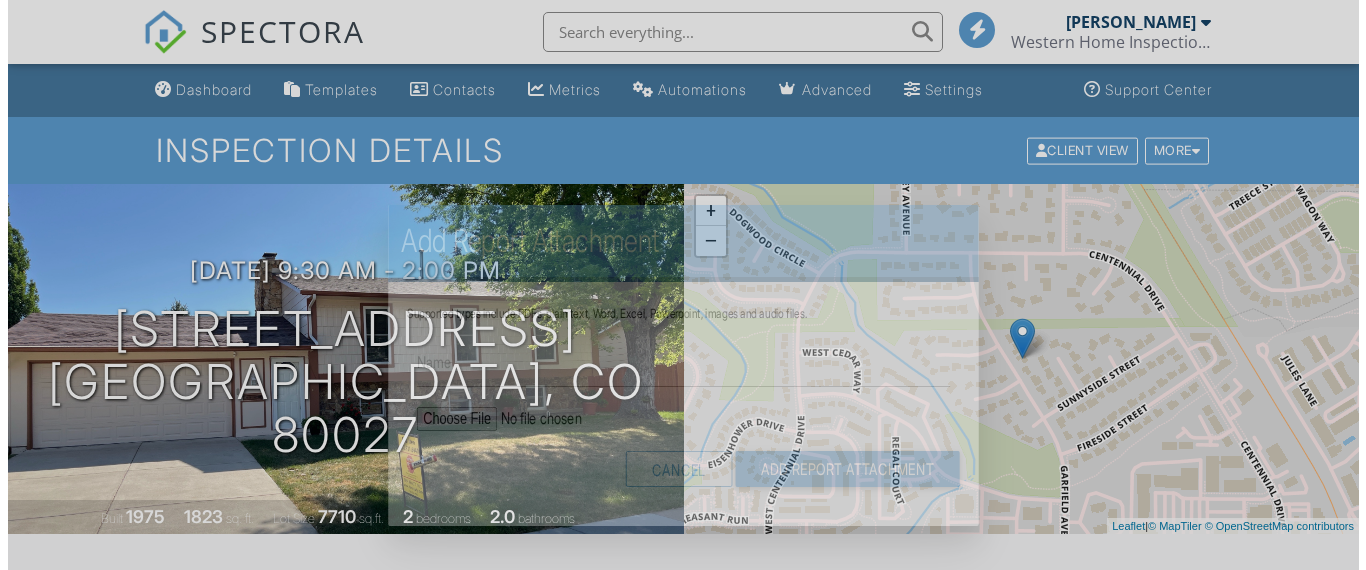 scroll, scrollTop: 285, scrollLeft: 0, axis: vertical 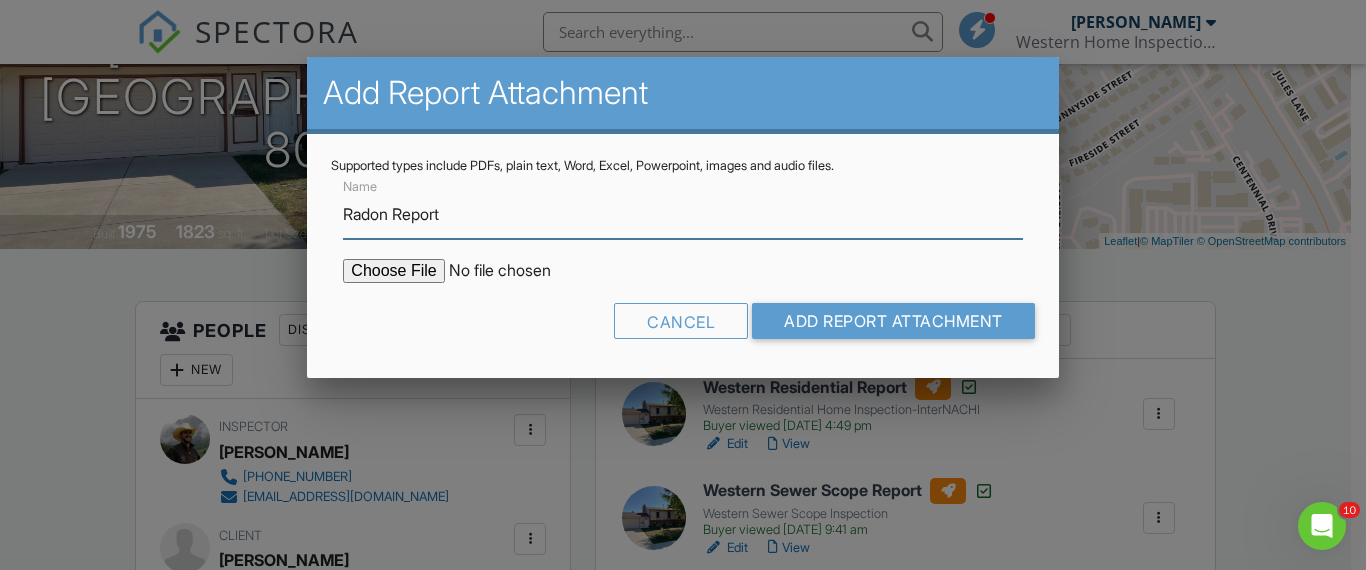 type on "Radon Report" 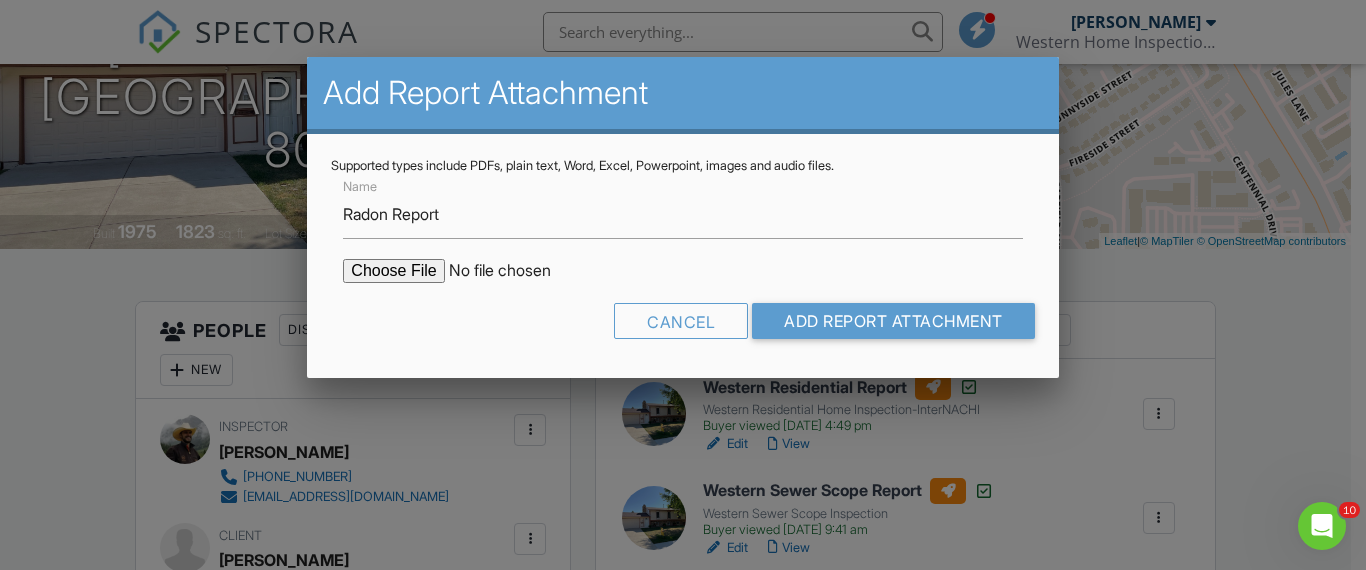 click at bounding box center [513, 271] 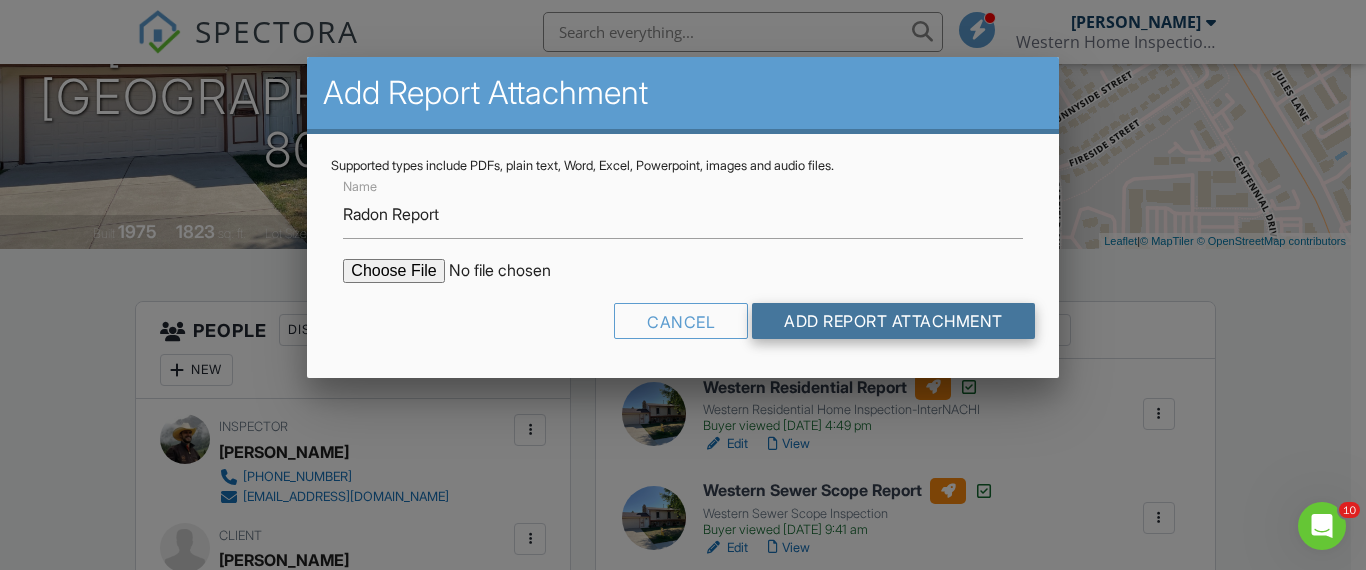 click on "Add Report Attachment" at bounding box center (893, 321) 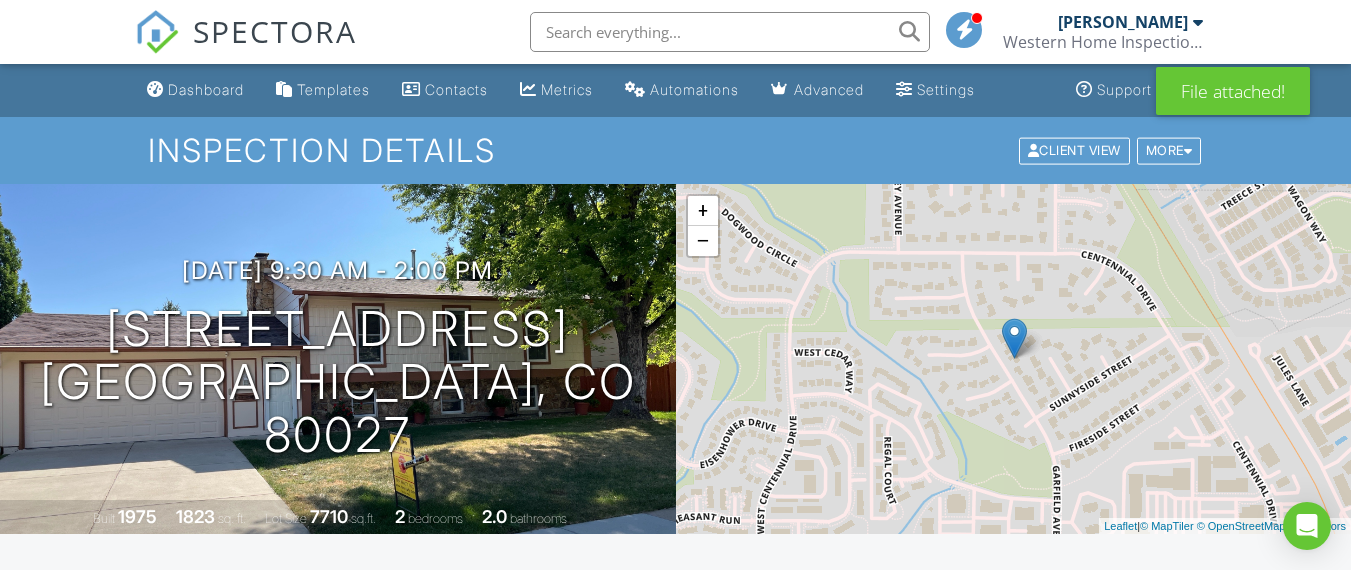 click on "Report-78.pdf" at bounding box center (754, 900) 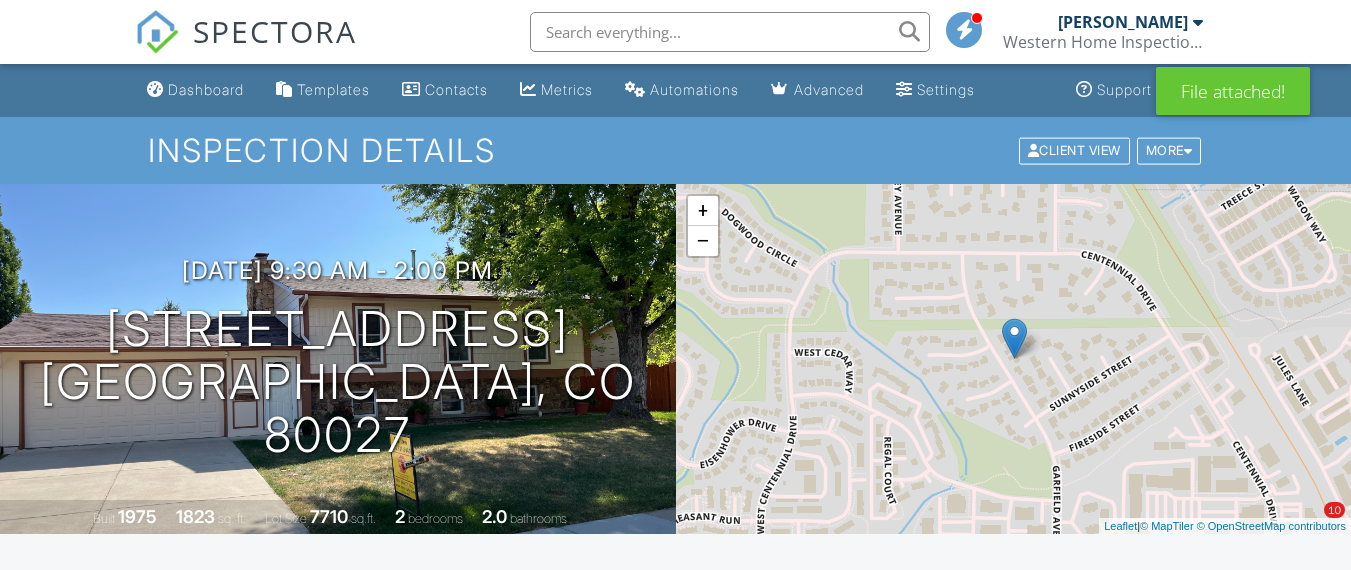 scroll, scrollTop: 683, scrollLeft: 0, axis: vertical 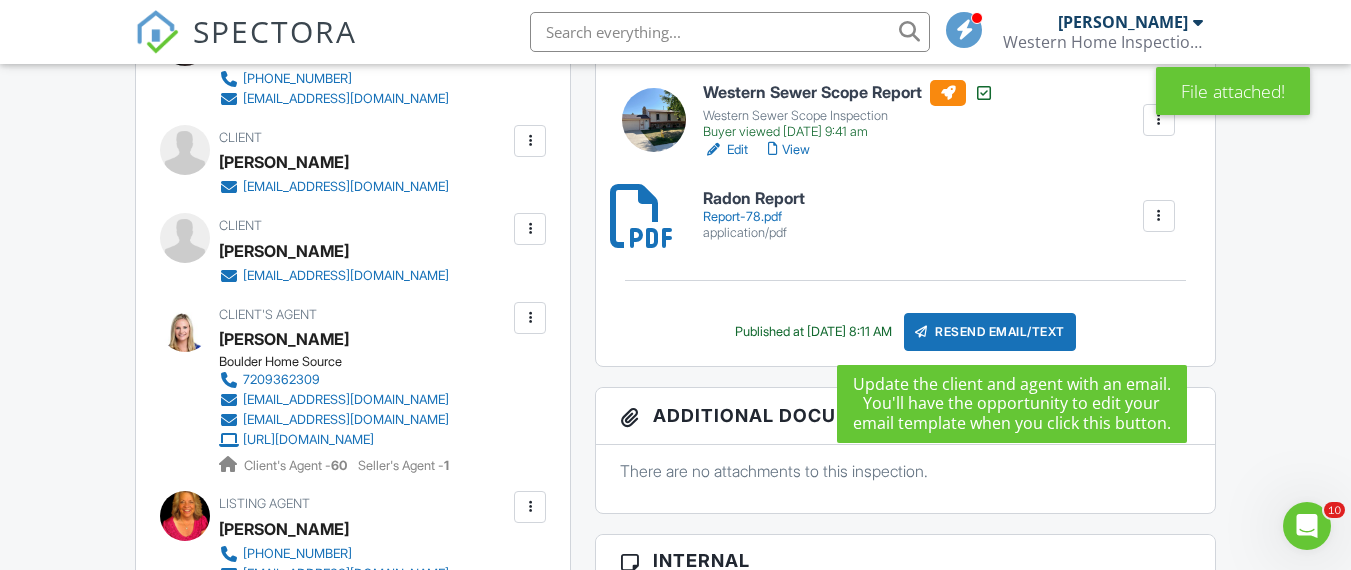 click on "Resend Email/Text" at bounding box center (990, 332) 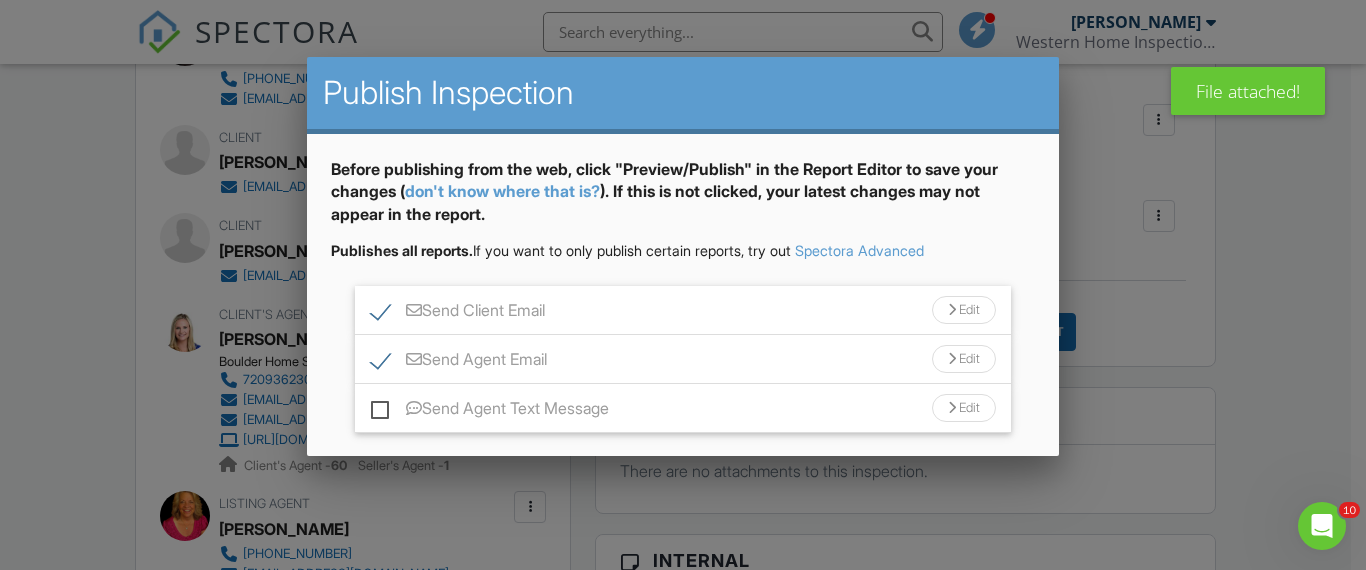 click on "Edit" at bounding box center (964, 310) 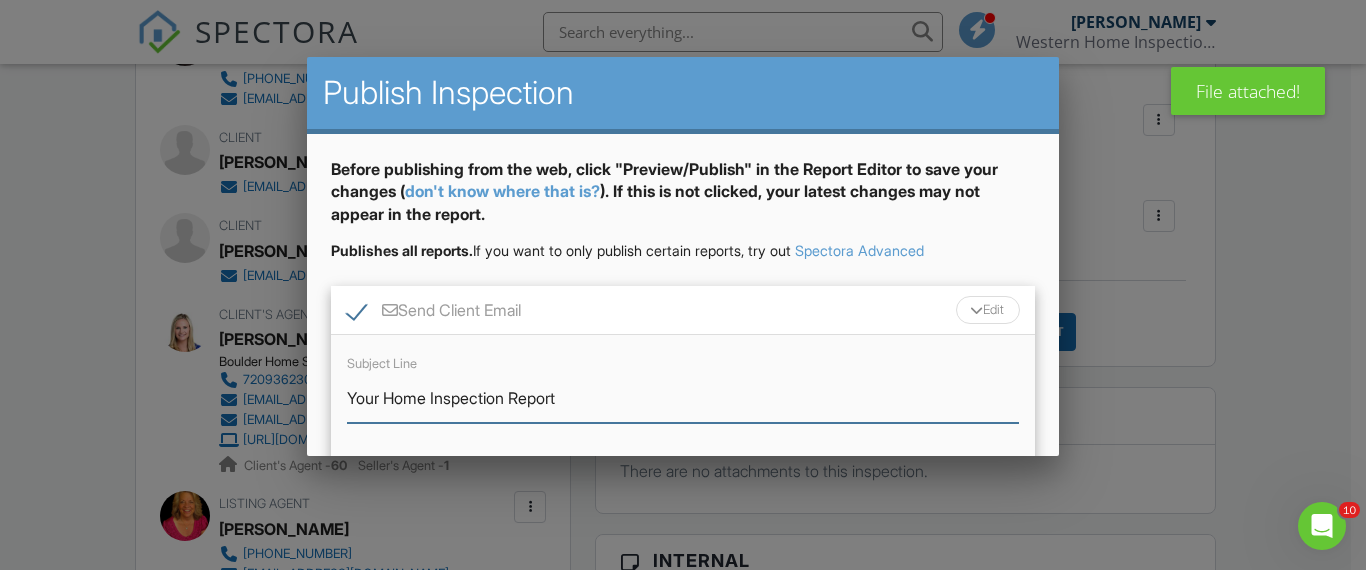 drag, startPoint x: 514, startPoint y: 397, endPoint x: 390, endPoint y: 404, distance: 124.197426 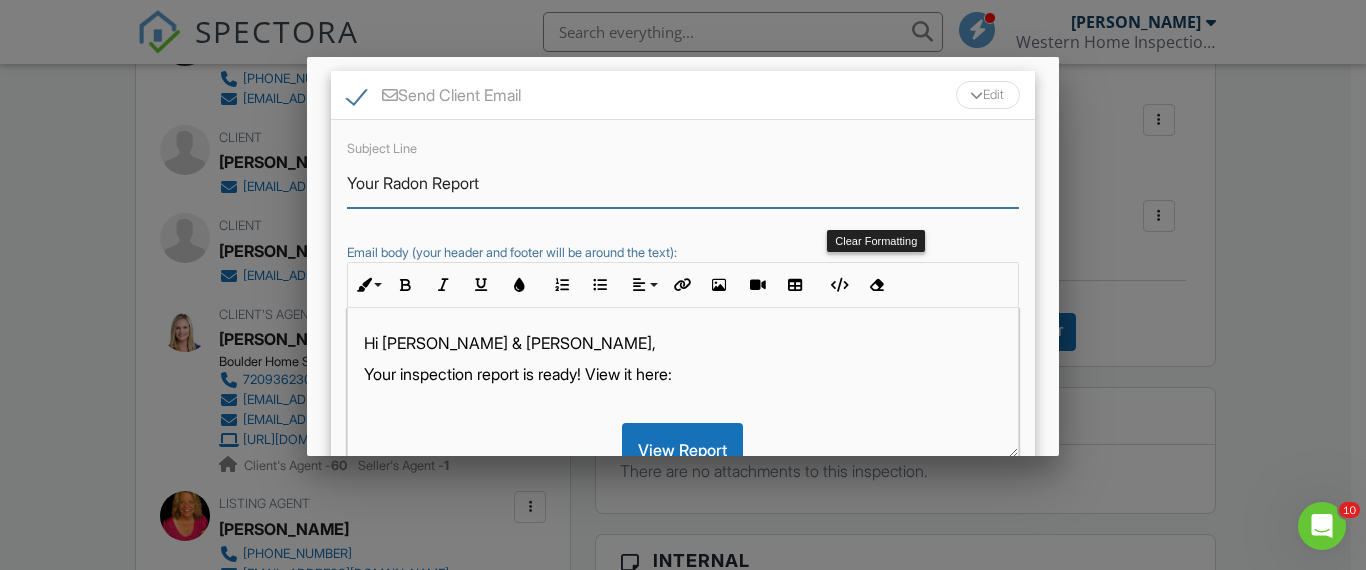 scroll, scrollTop: 356, scrollLeft: 0, axis: vertical 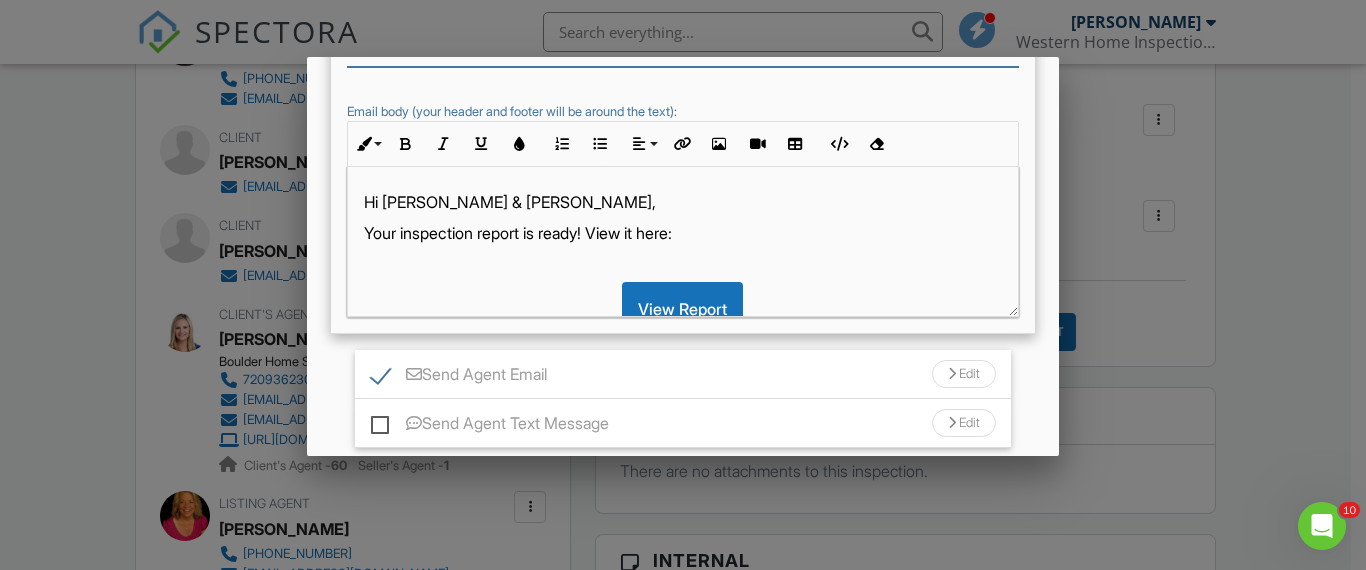 type on "Your Radon Report" 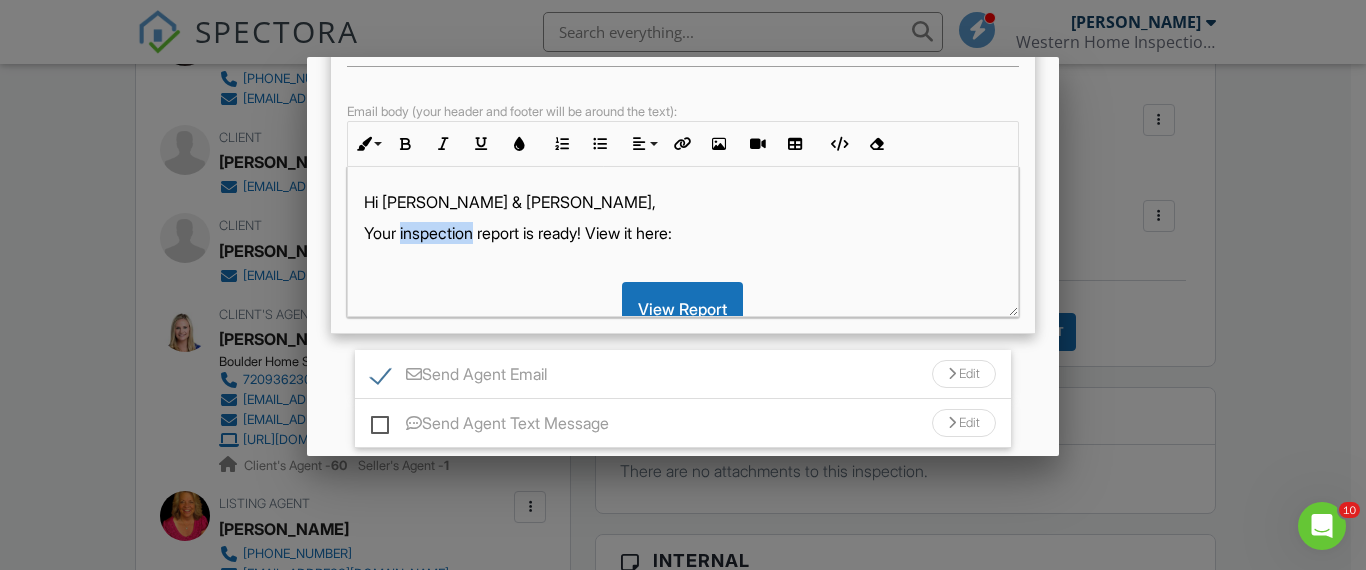 drag, startPoint x: 482, startPoint y: 230, endPoint x: 404, endPoint y: 233, distance: 78.05767 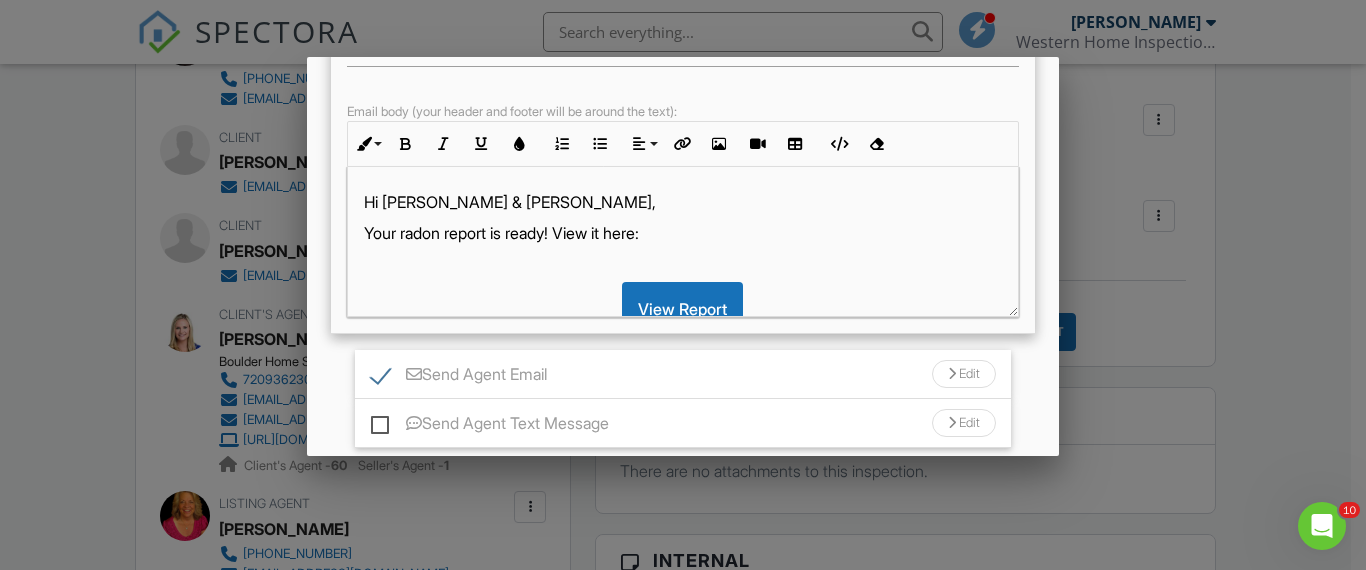 click on "Edit" at bounding box center [964, 374] 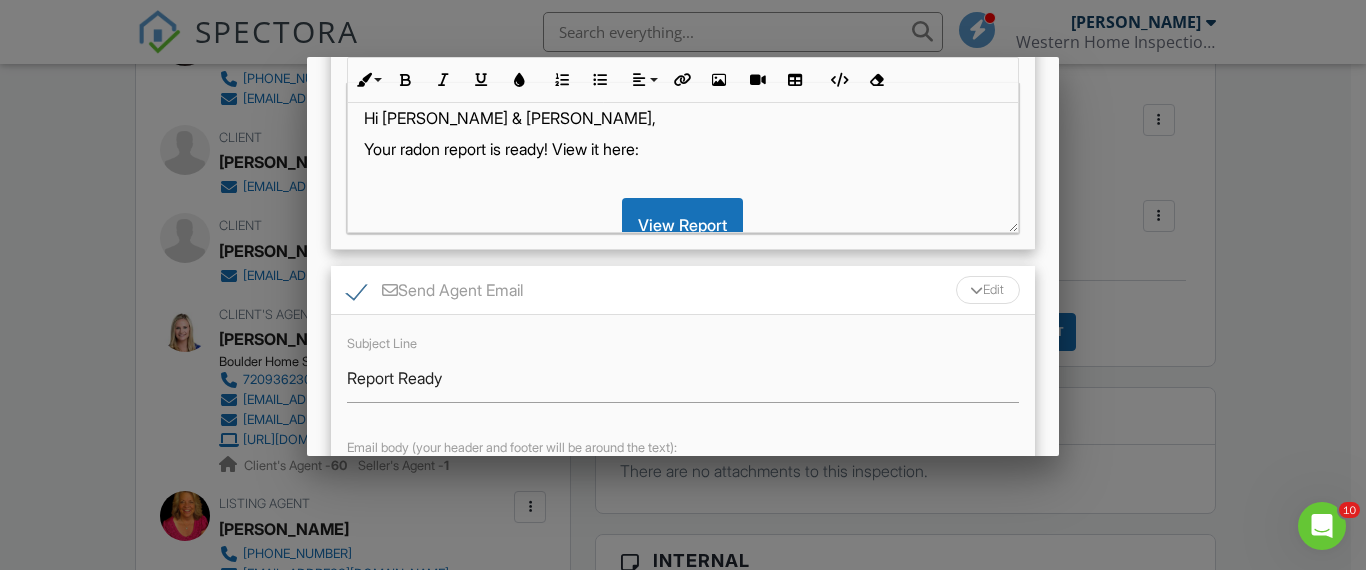scroll, scrollTop: 485, scrollLeft: 0, axis: vertical 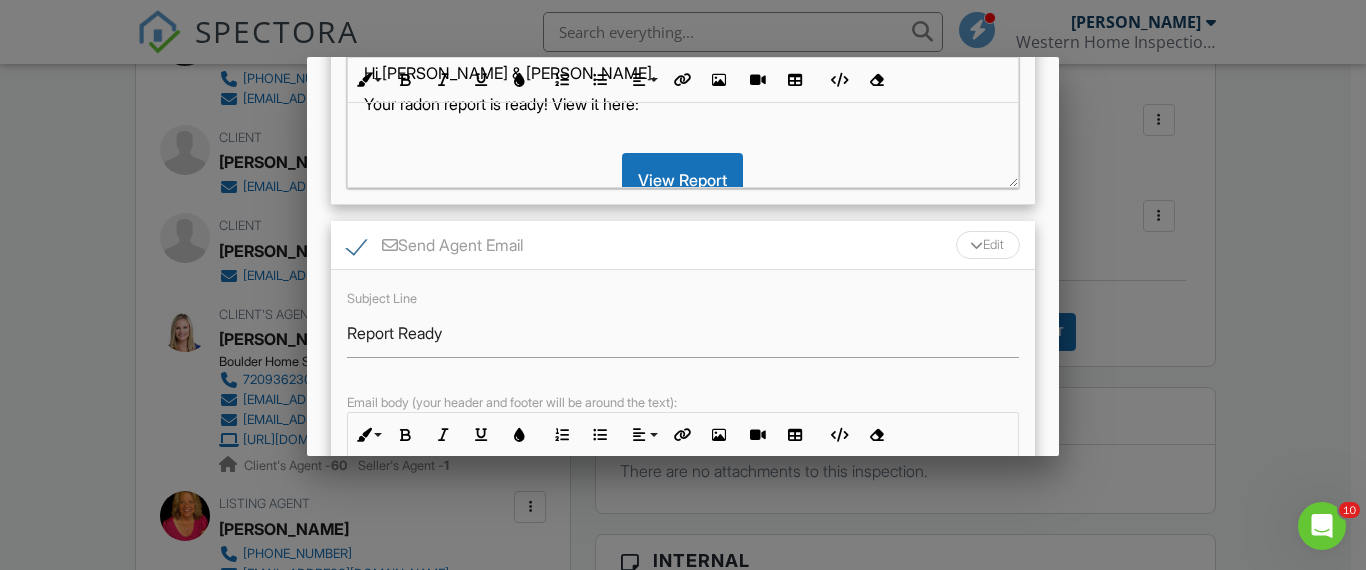 click on "Subject Line
Report Ready
Email body (your header and footer will be around the text):
Inline Style XLarge Large Normal Small Light Small/Light Bold Italic Underline Colors Ordered List Unordered List Align Align Left Align Center Align Right Align Justify Insert Link Insert Image Insert Video Insert Table Code View Clear Formatting Hi Siân, The home inspection report for 2042 Garfield Ave is ready! View it here: View Western Residential Report View Western Sewer Scope Report View Radon Report Let me know if you have any questions. Thank you!" at bounding box center (682, 447) 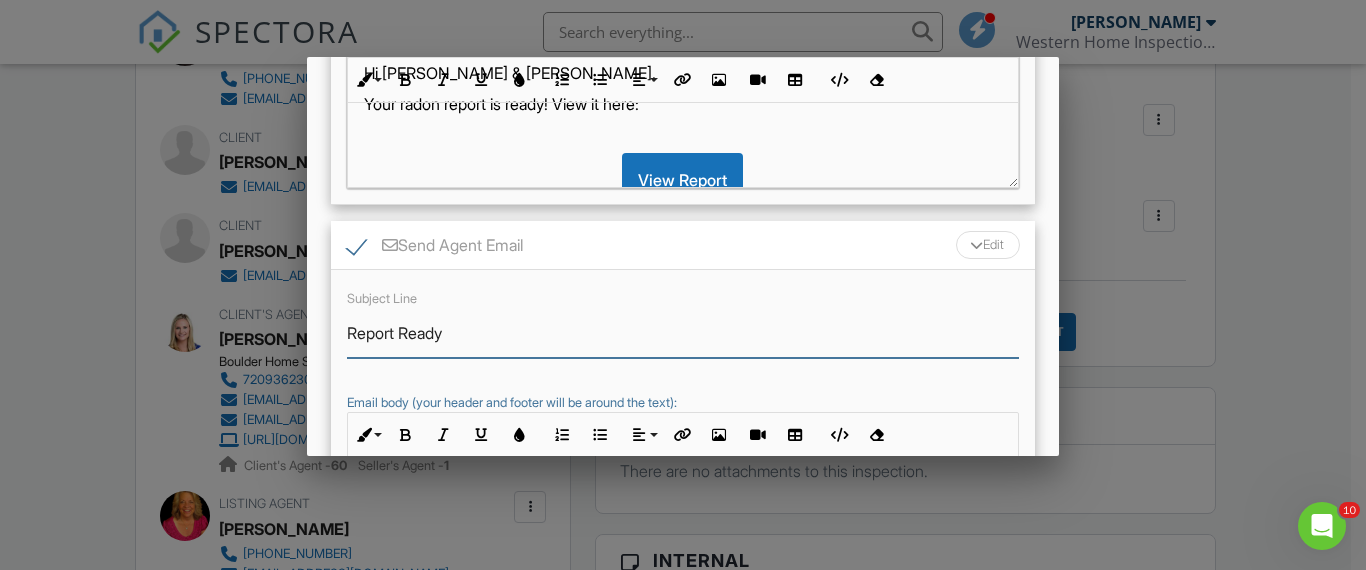 click on "Report Ready" at bounding box center [682, 333] 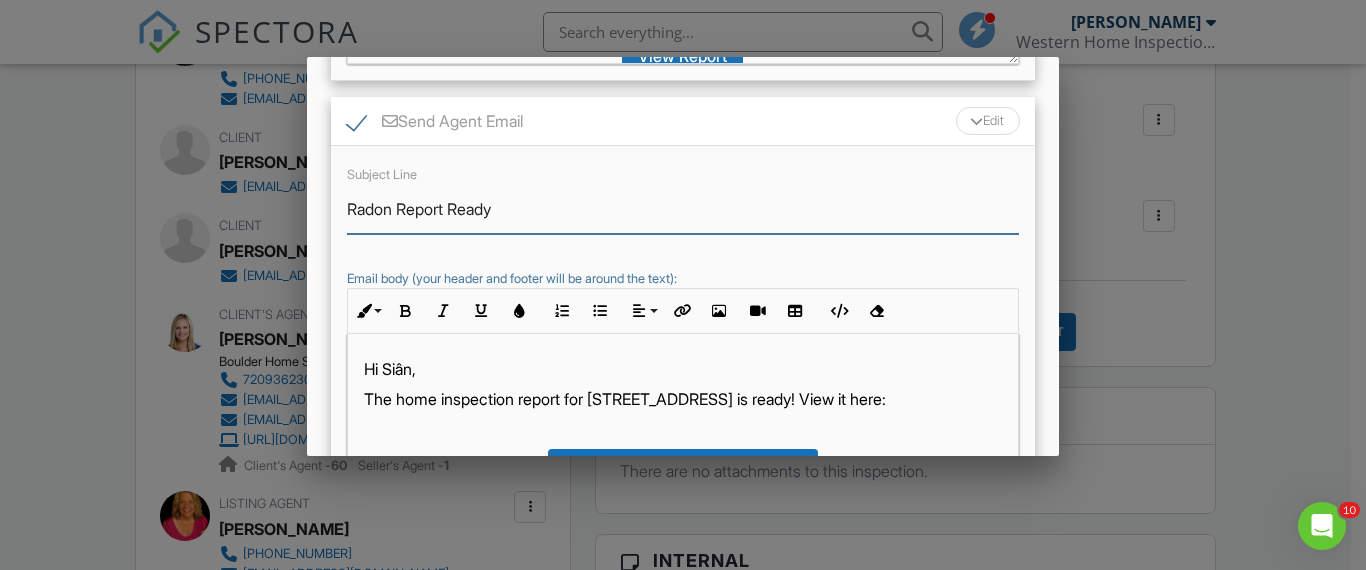 scroll, scrollTop: 752, scrollLeft: 0, axis: vertical 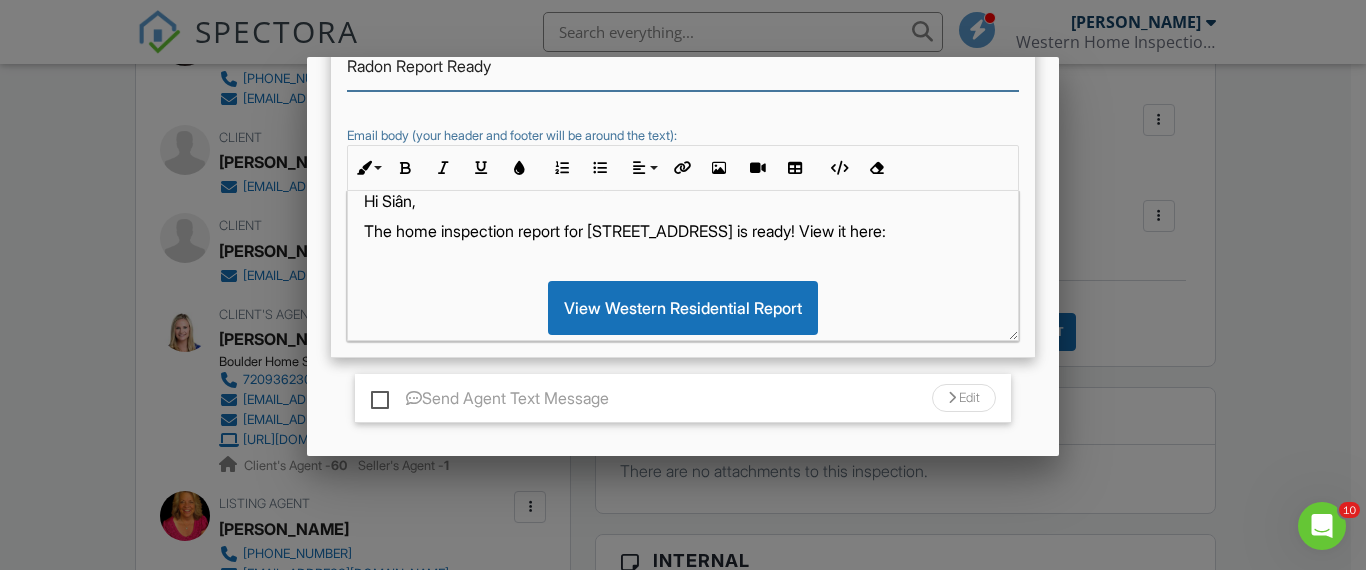 type on "Radon Report Ready" 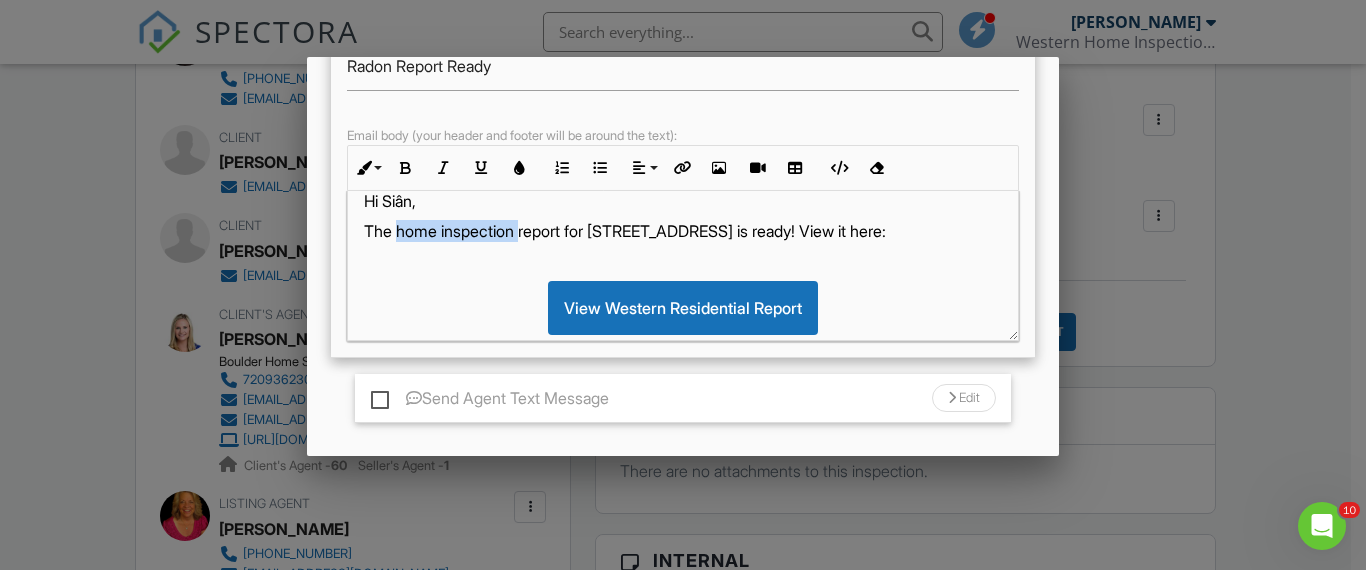 drag, startPoint x: 525, startPoint y: 231, endPoint x: 399, endPoint y: 229, distance: 126.01587 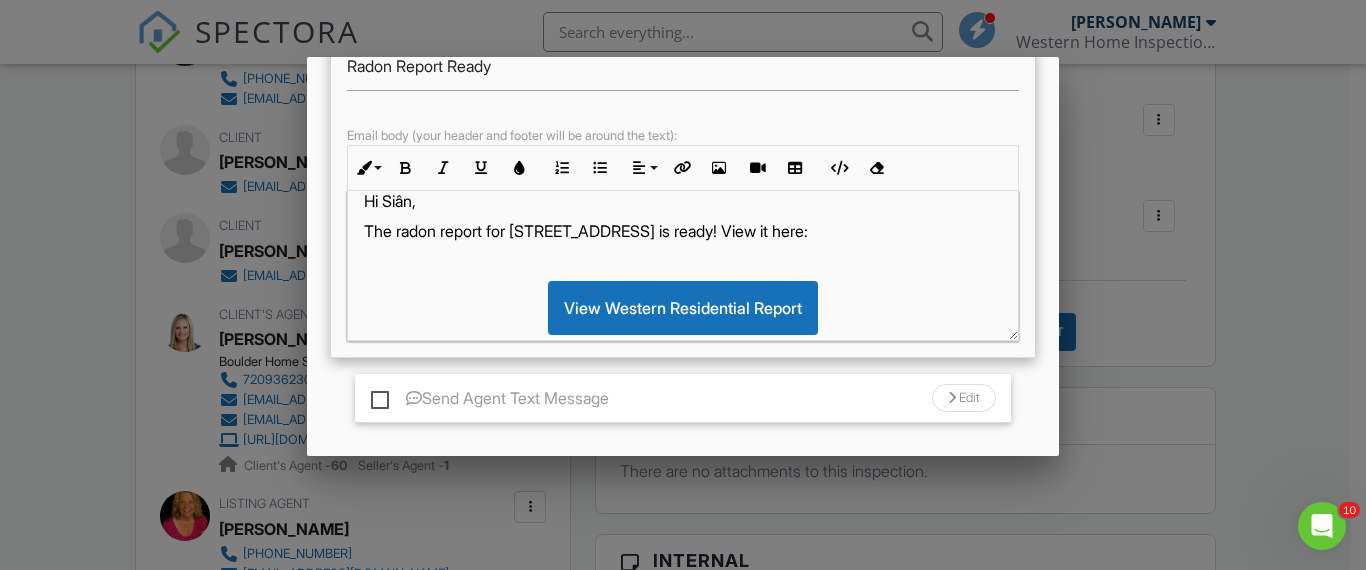 scroll, scrollTop: 860, scrollLeft: 0, axis: vertical 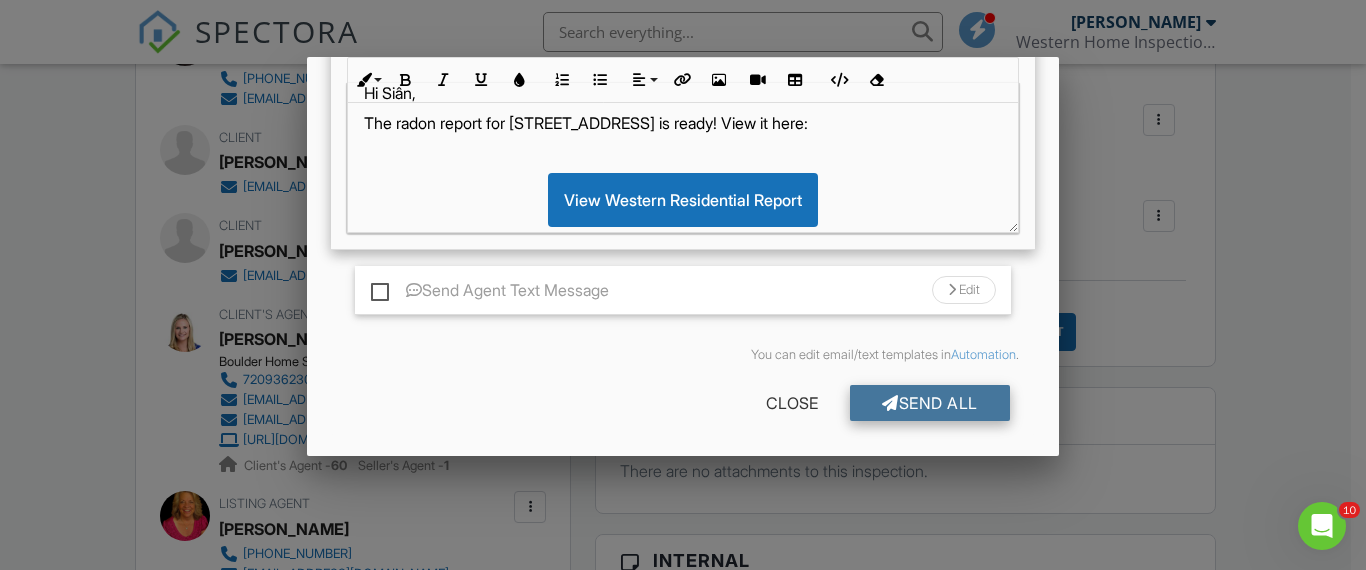 click on "Send All" at bounding box center (930, 403) 